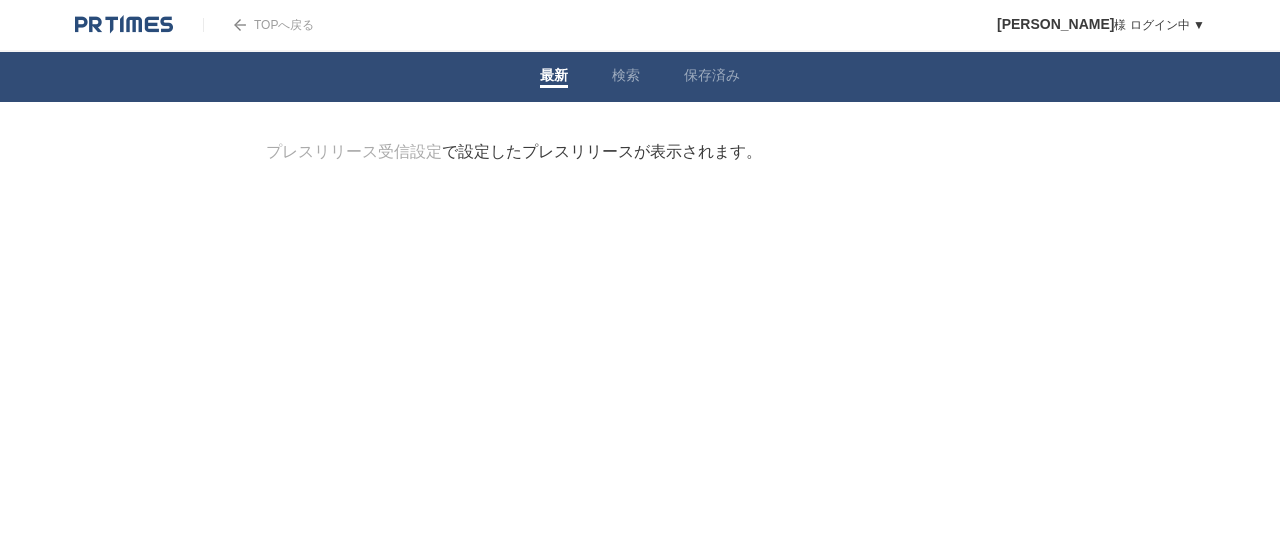 scroll, scrollTop: 0, scrollLeft: 0, axis: both 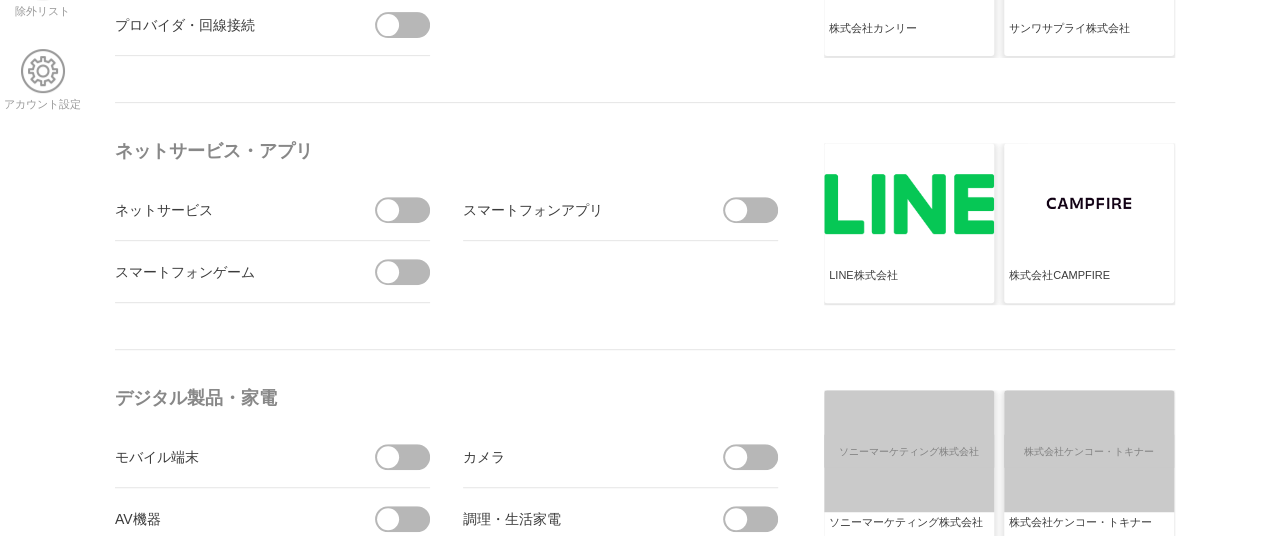 click at bounding box center [409, 210] 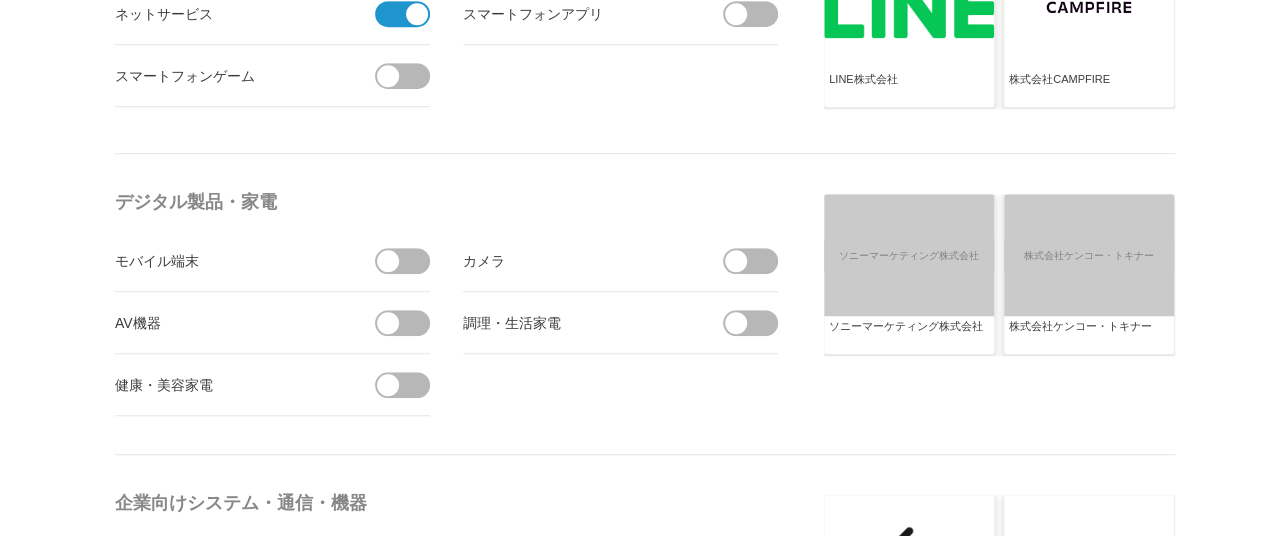 scroll, scrollTop: 582, scrollLeft: 1, axis: both 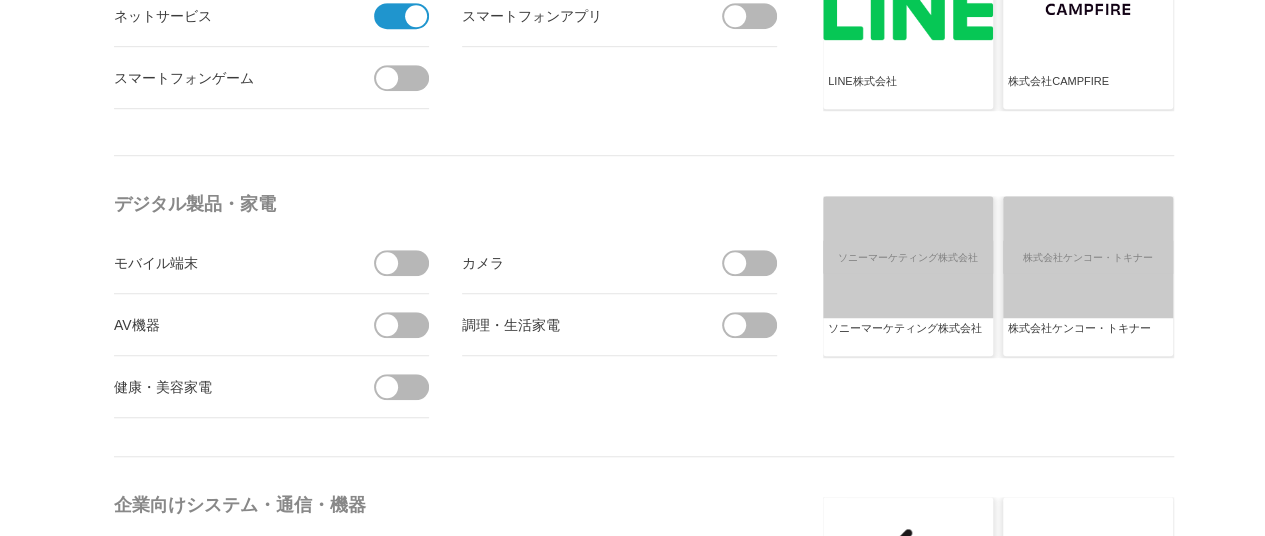 click at bounding box center (408, 387) 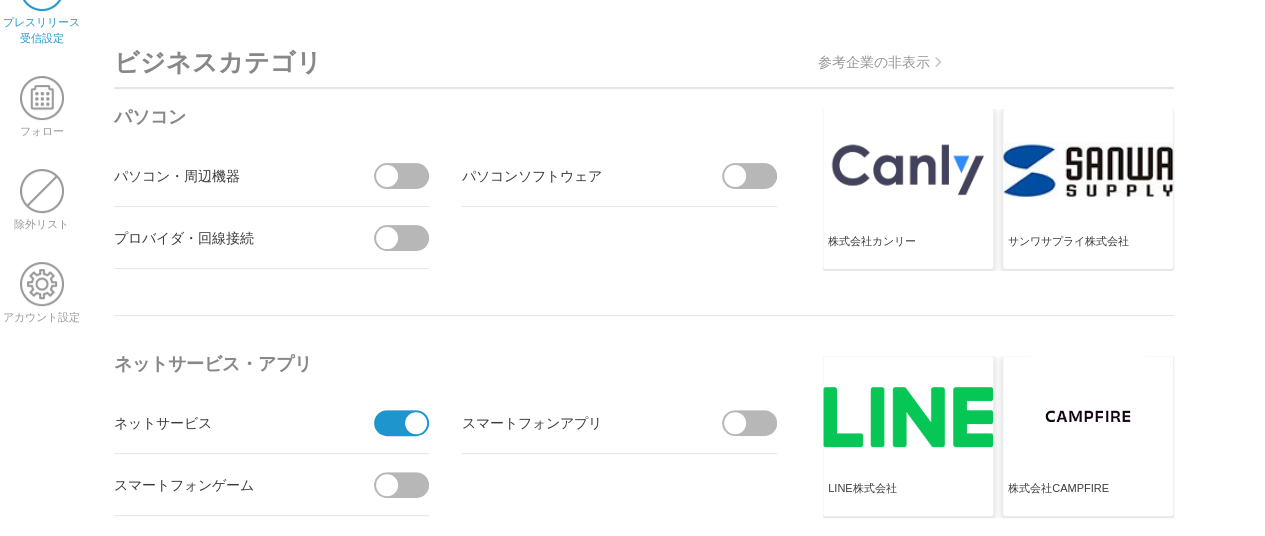 scroll, scrollTop: 174, scrollLeft: 1, axis: both 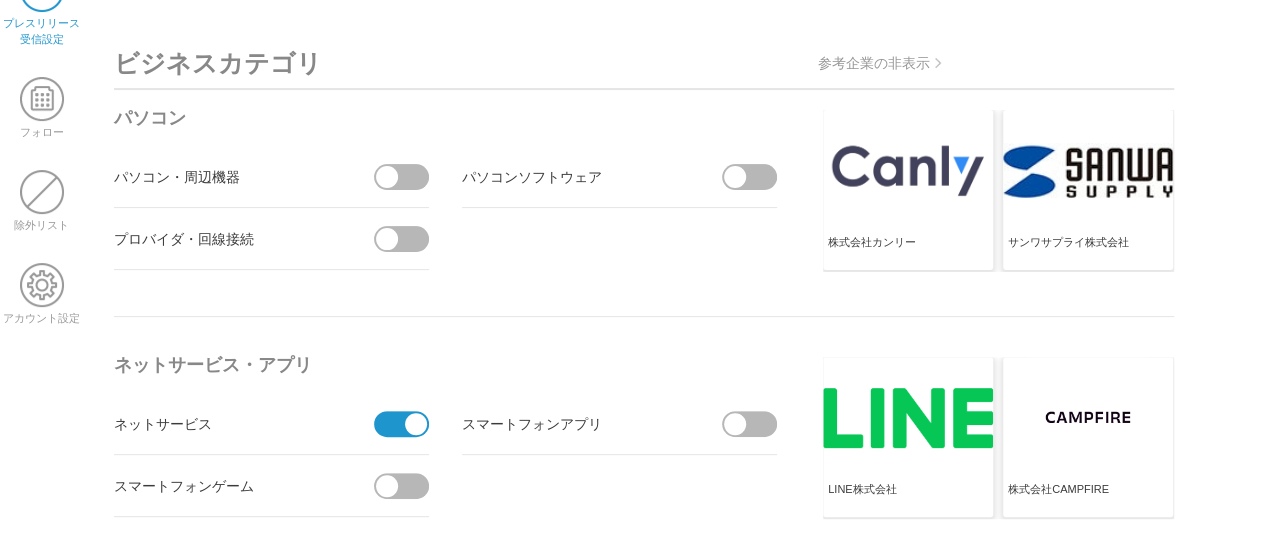 click at bounding box center [408, 177] 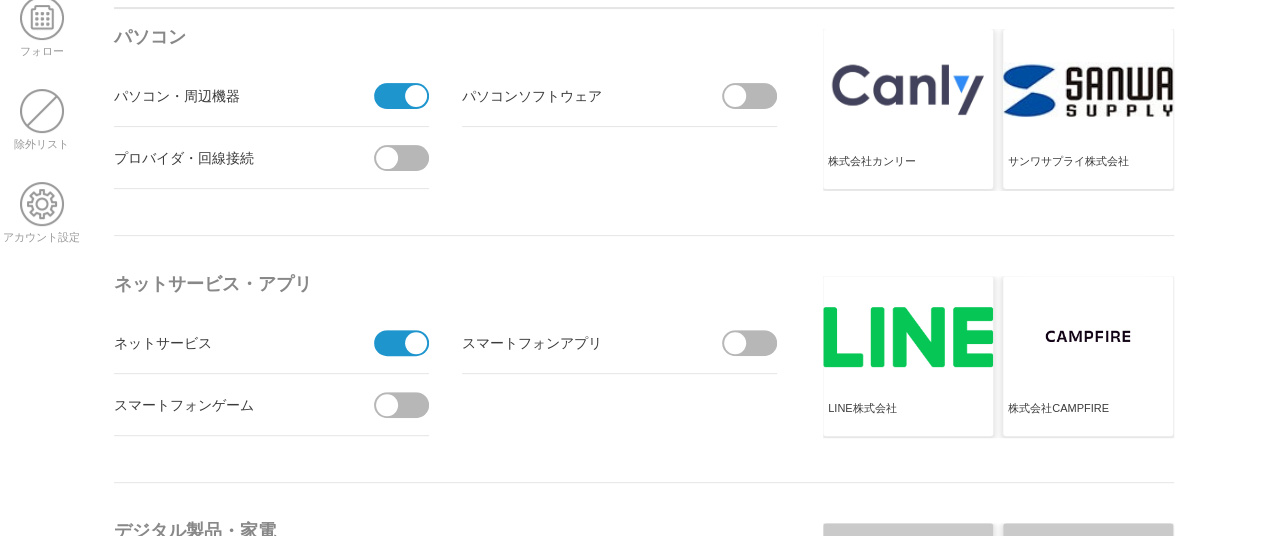 scroll, scrollTop: 256, scrollLeft: 1, axis: both 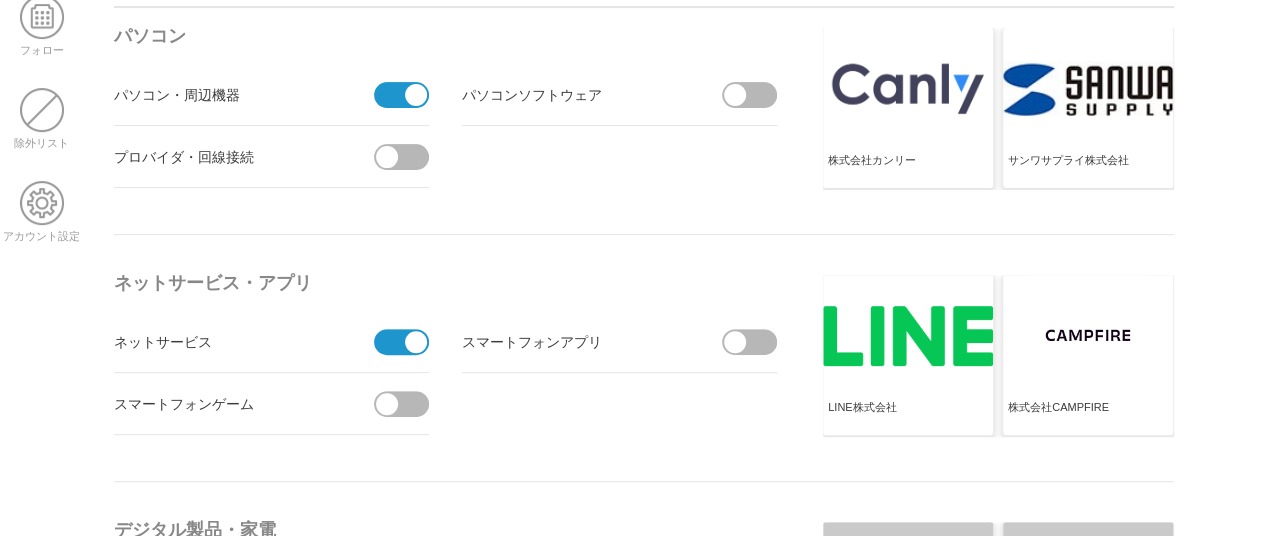 click at bounding box center [756, 95] 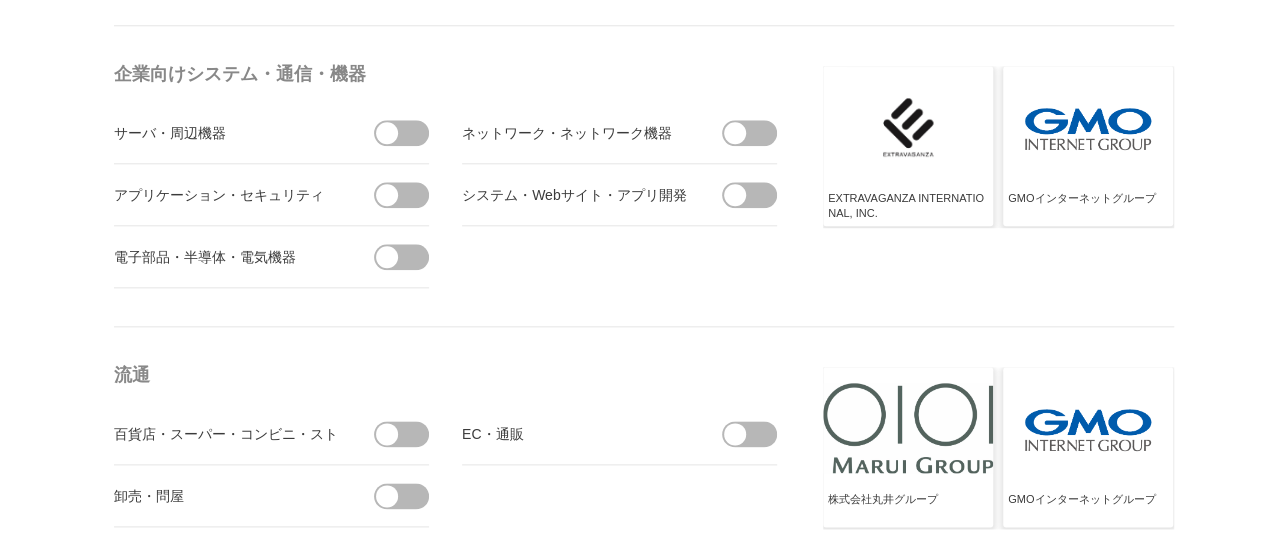 scroll, scrollTop: 1029, scrollLeft: 1, axis: both 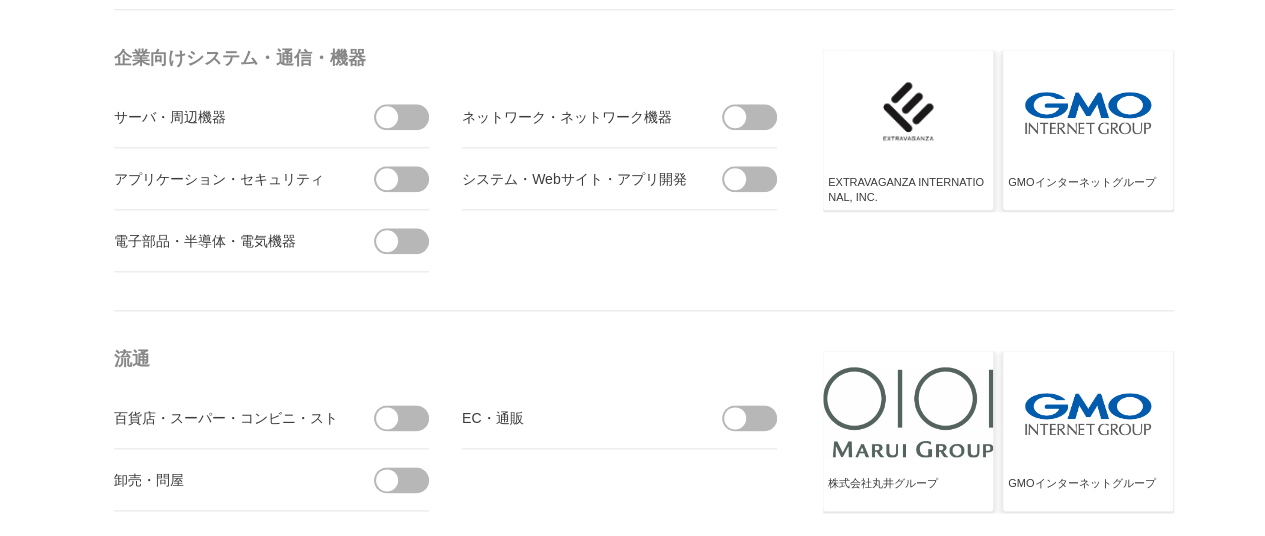 click on "サーバ・周辺機器" at bounding box center (271, 117) 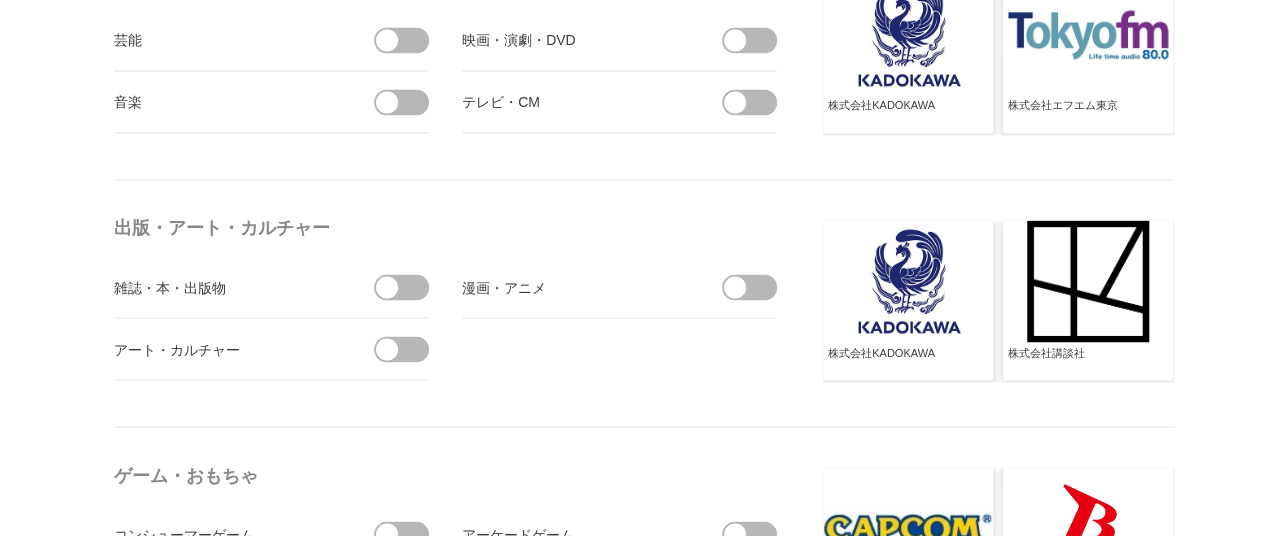 scroll, scrollTop: 1714, scrollLeft: 1, axis: both 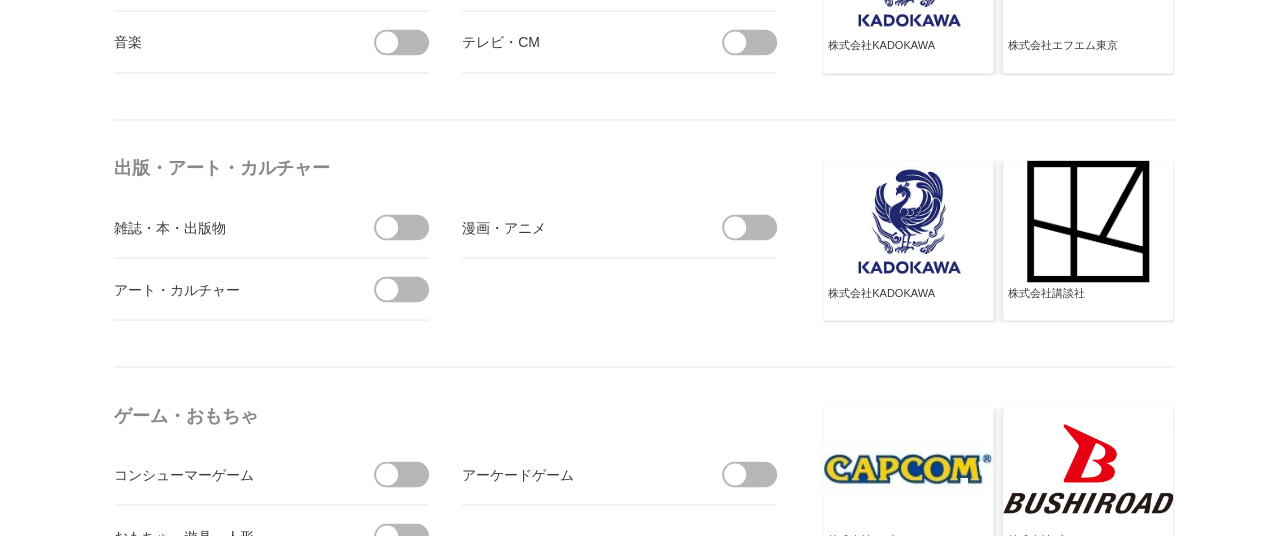 click at bounding box center (756, 227) 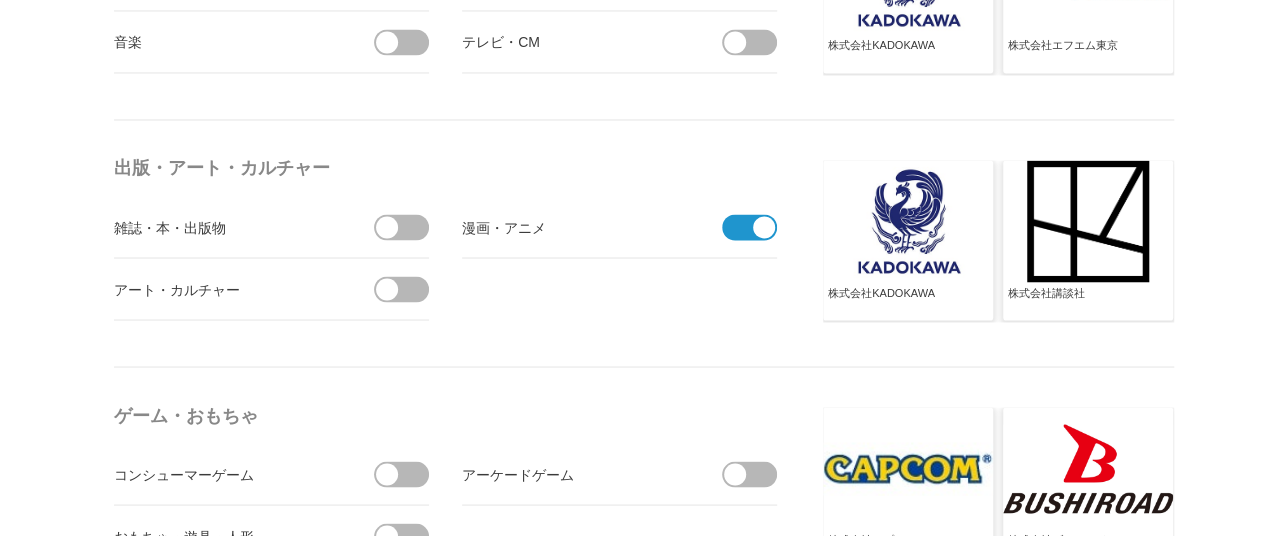 click at bounding box center (408, 289) 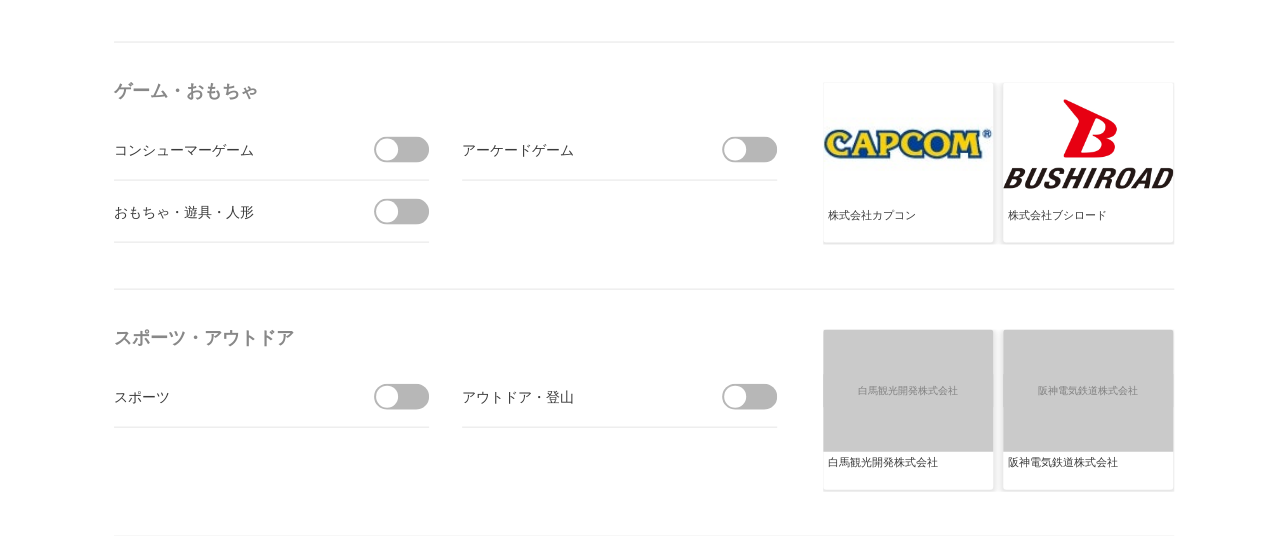 scroll, scrollTop: 2131, scrollLeft: 1, axis: both 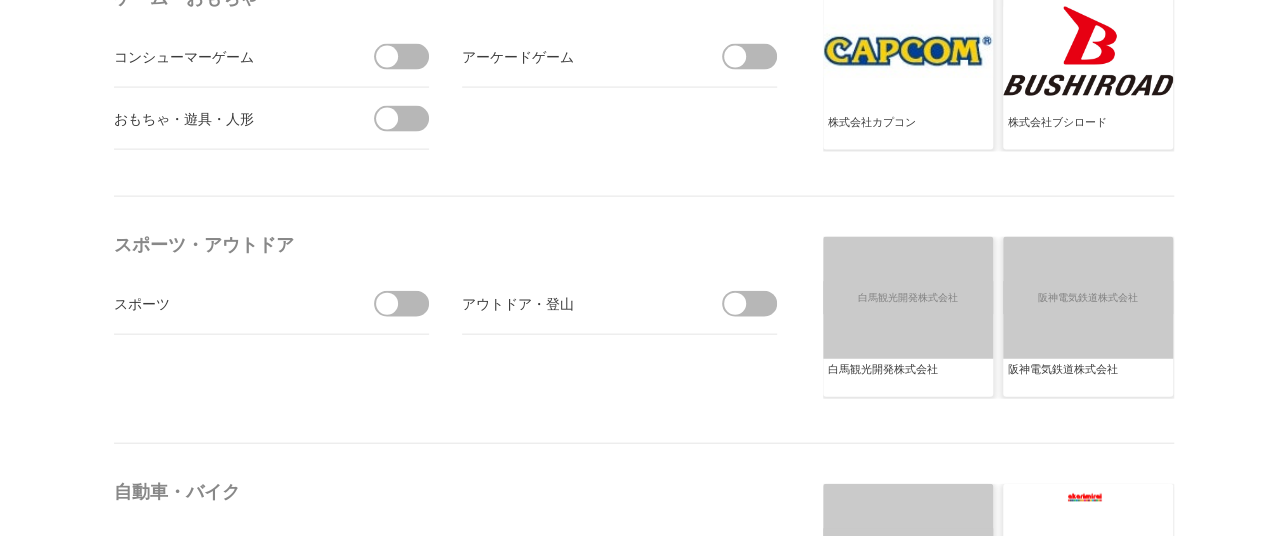click at bounding box center [735, 304] 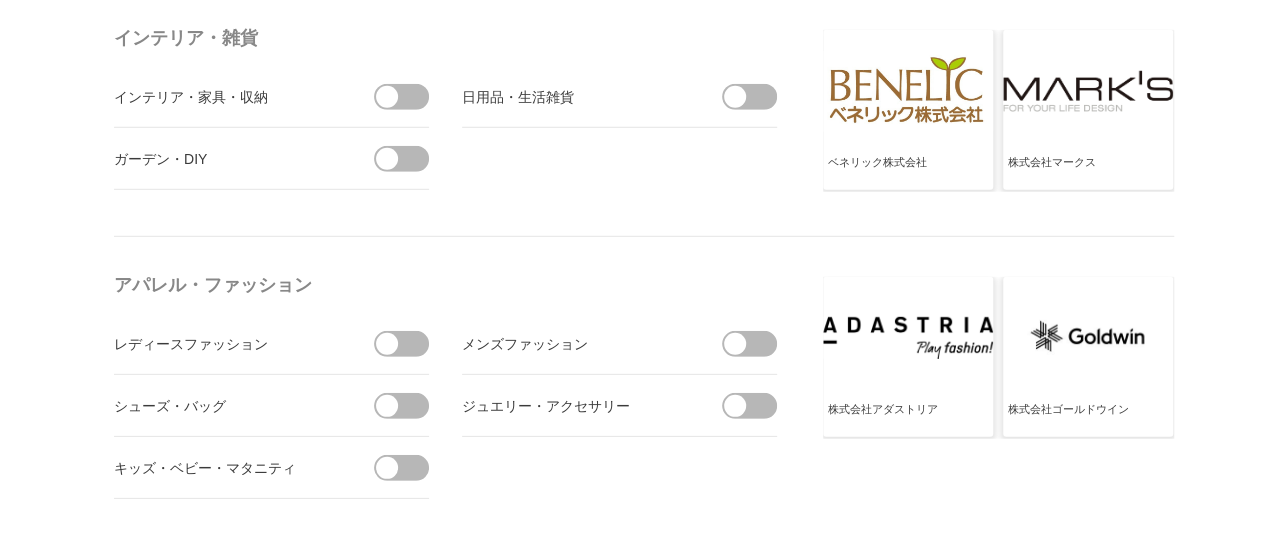 scroll, scrollTop: 2833, scrollLeft: 1, axis: both 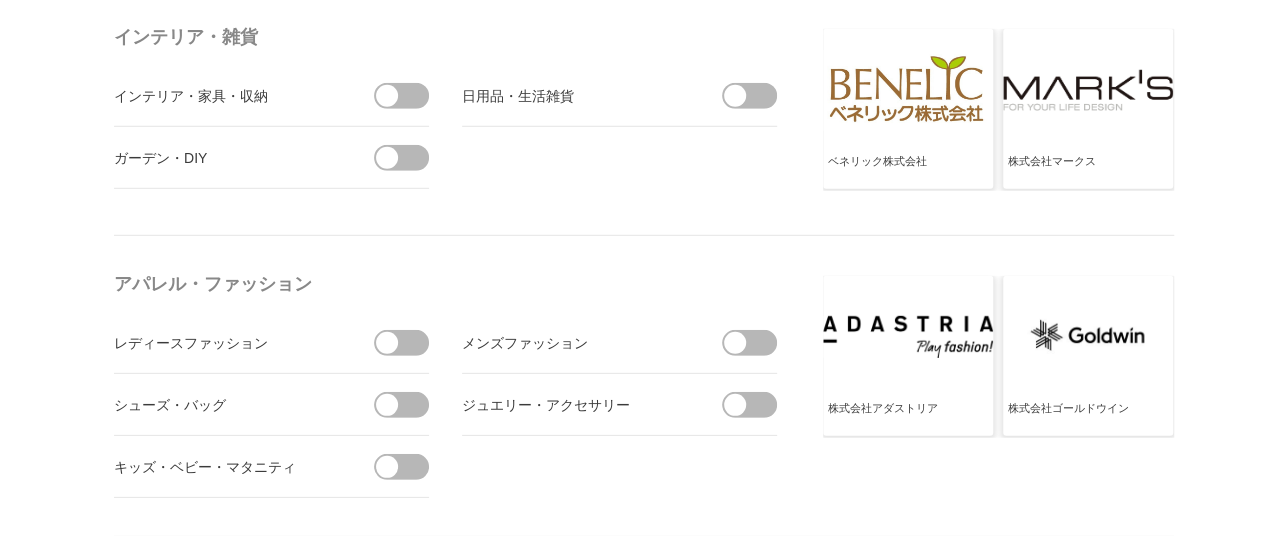 click at bounding box center [408, 343] 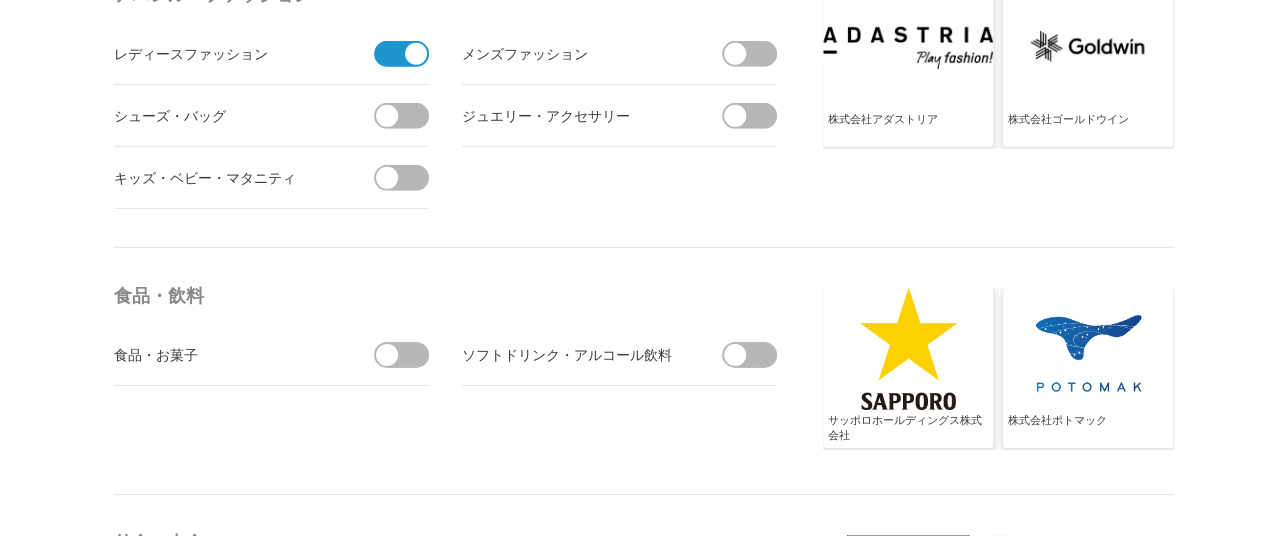 scroll, scrollTop: 3123, scrollLeft: 1, axis: both 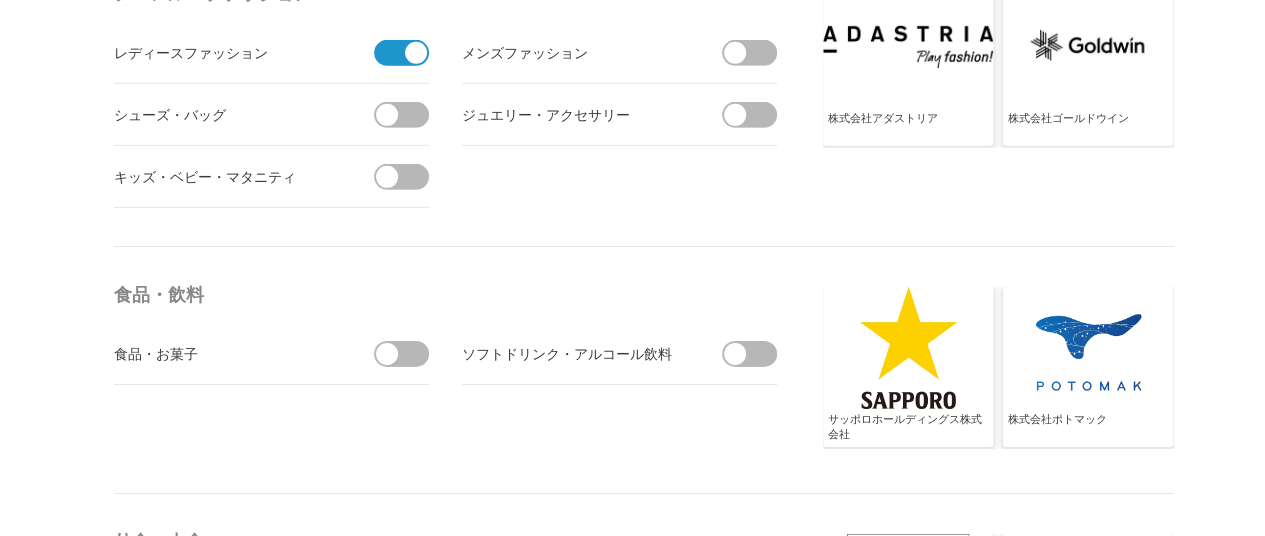 drag, startPoint x: 422, startPoint y: 354, endPoint x: 759, endPoint y: 349, distance: 337.03708 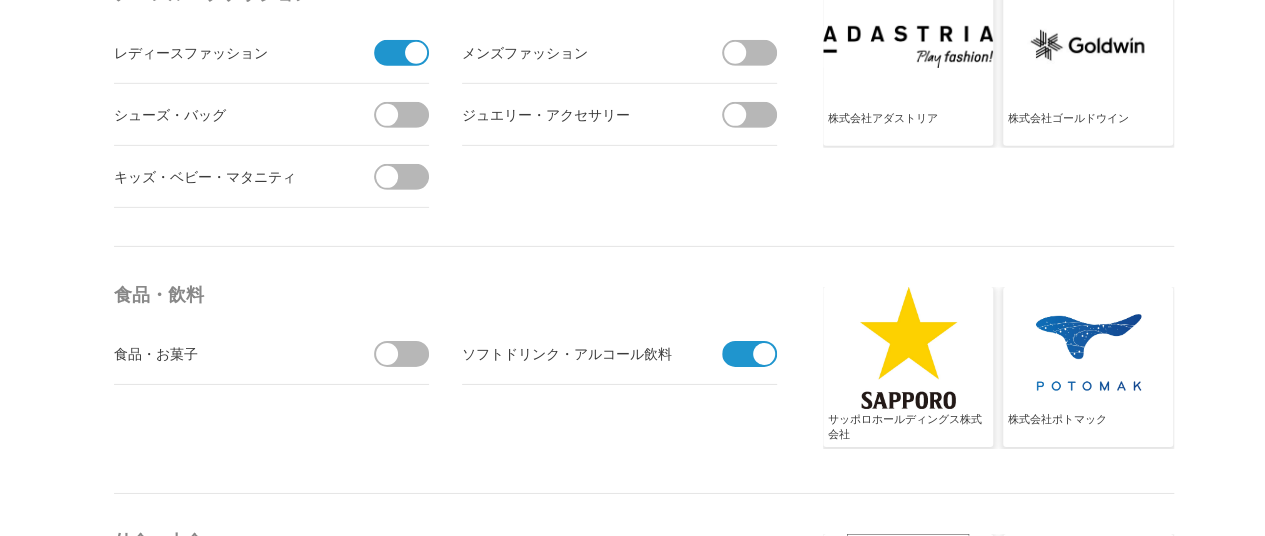 click at bounding box center [408, 354] 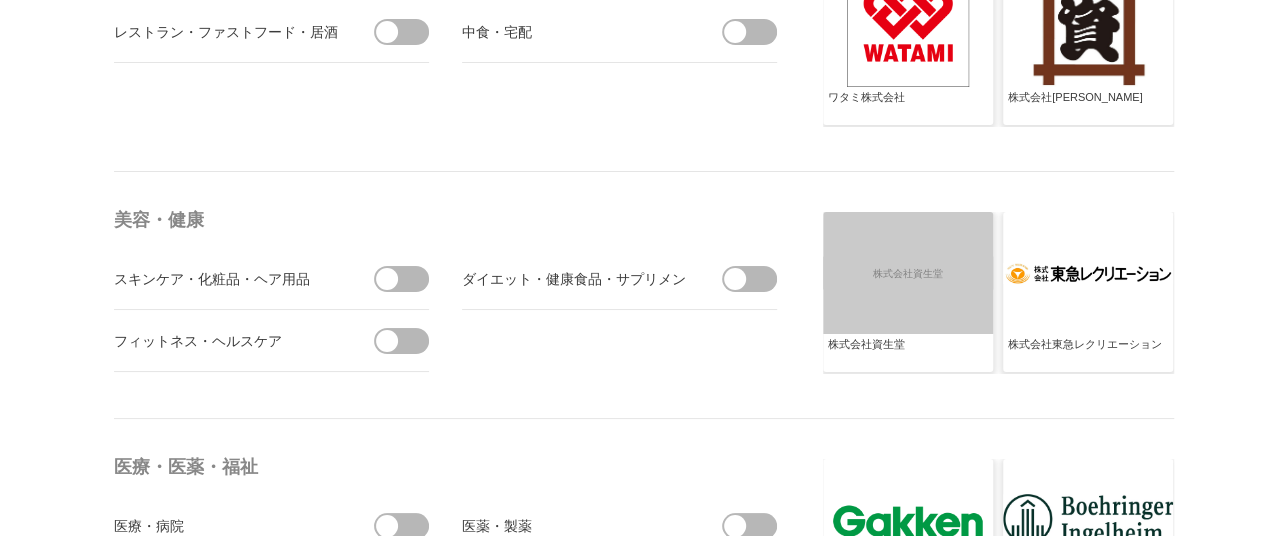 scroll, scrollTop: 3702, scrollLeft: 1, axis: both 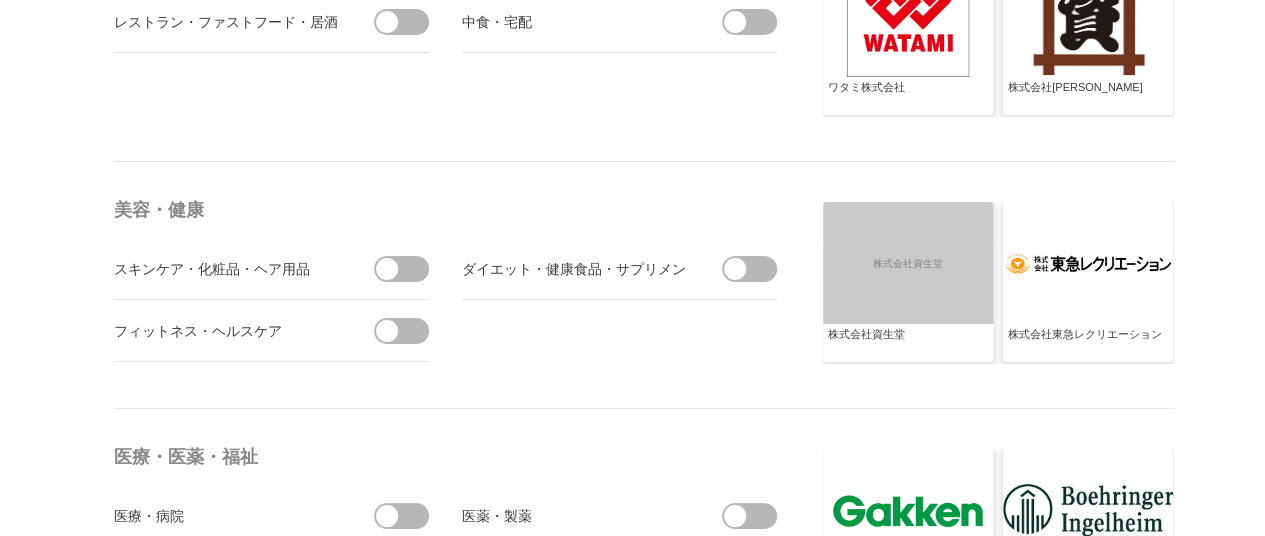 click at bounding box center (408, 269) 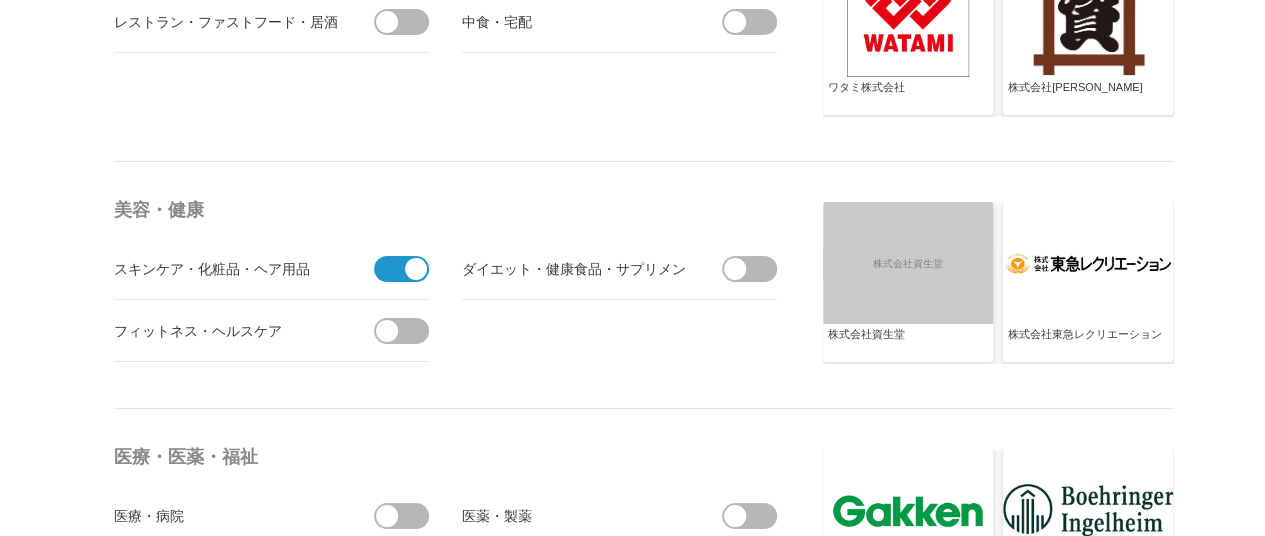 click at bounding box center (756, 269) 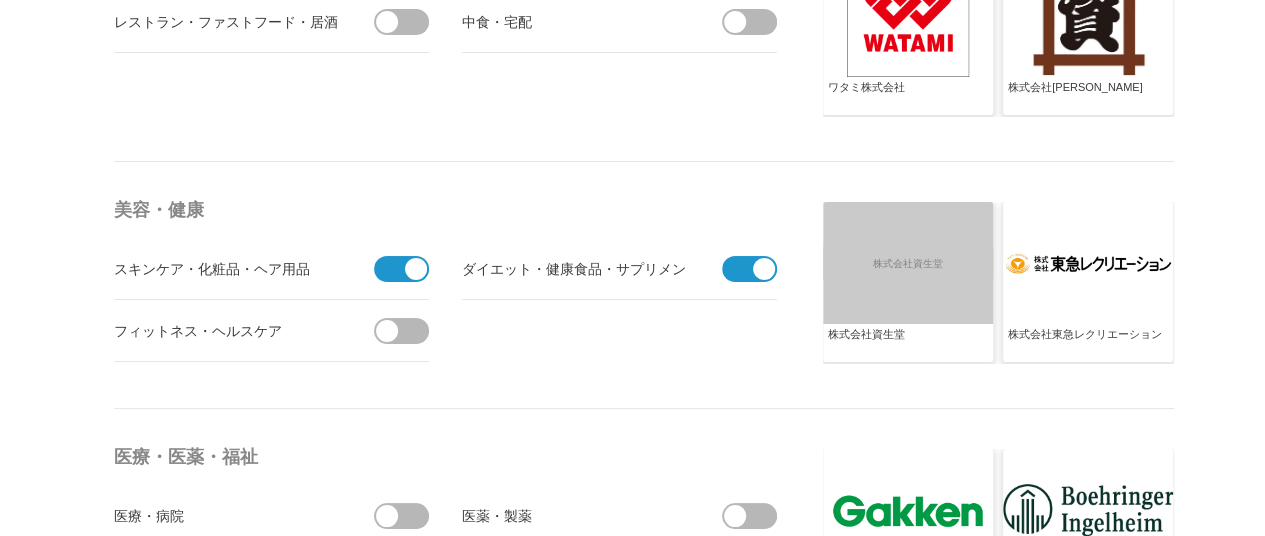 click on "フィットネス・ヘルスケア" at bounding box center [271, 331] 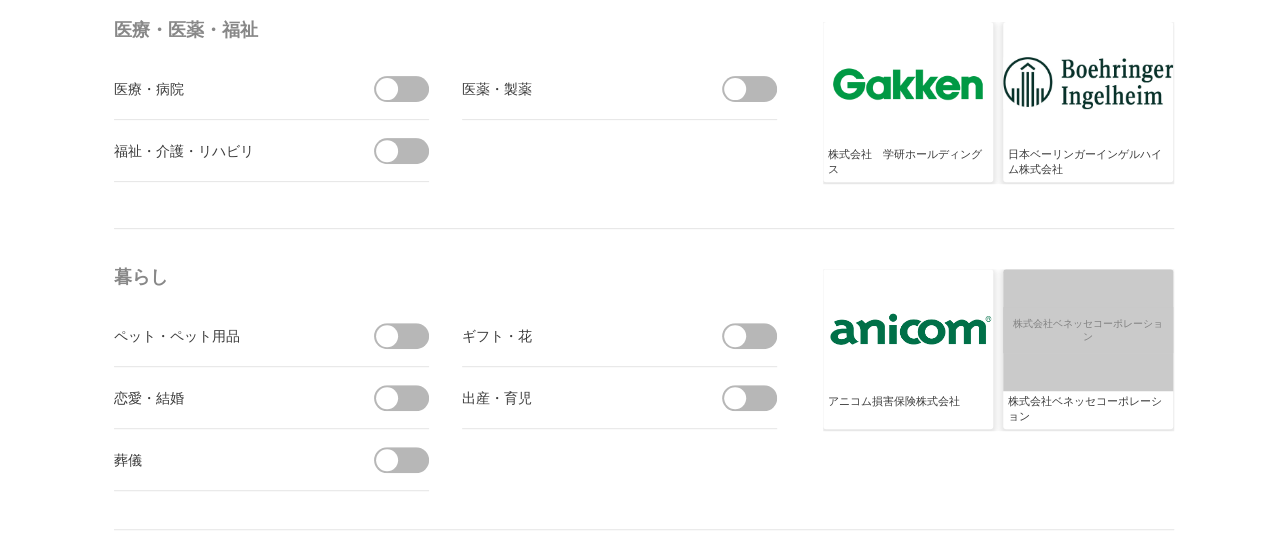 scroll, scrollTop: 4131, scrollLeft: 1, axis: both 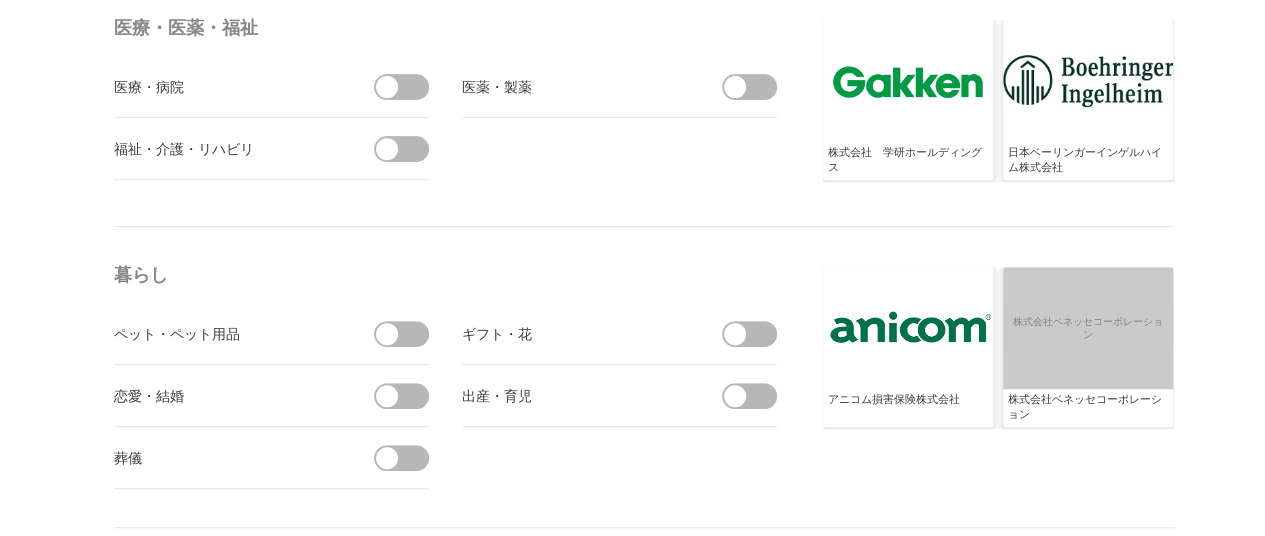 click at bounding box center [408, 334] 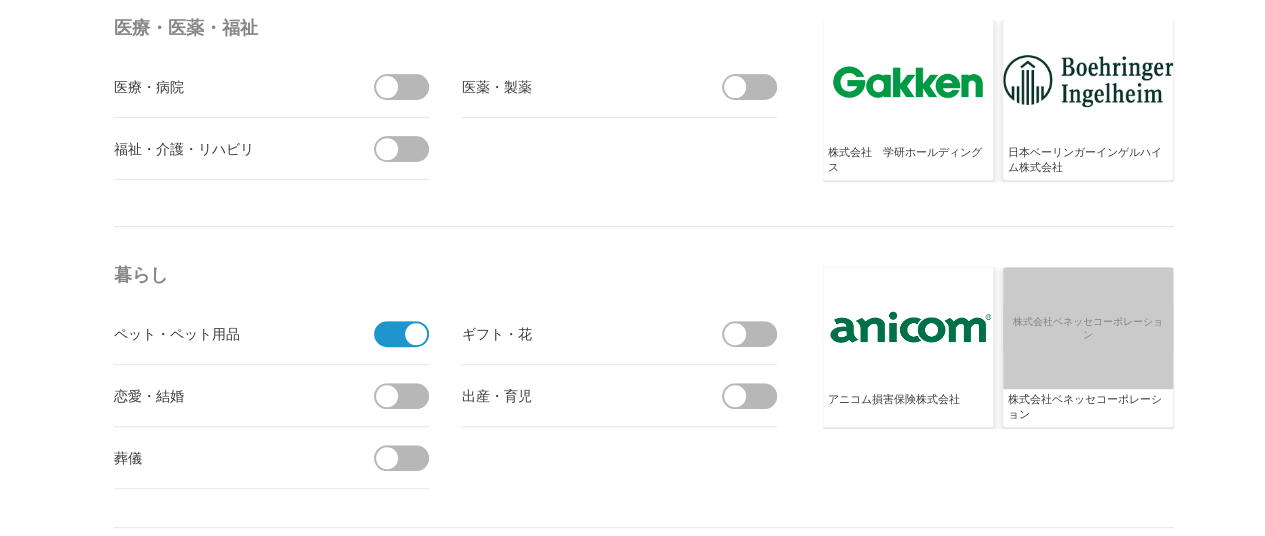 click at bounding box center (416, 334) 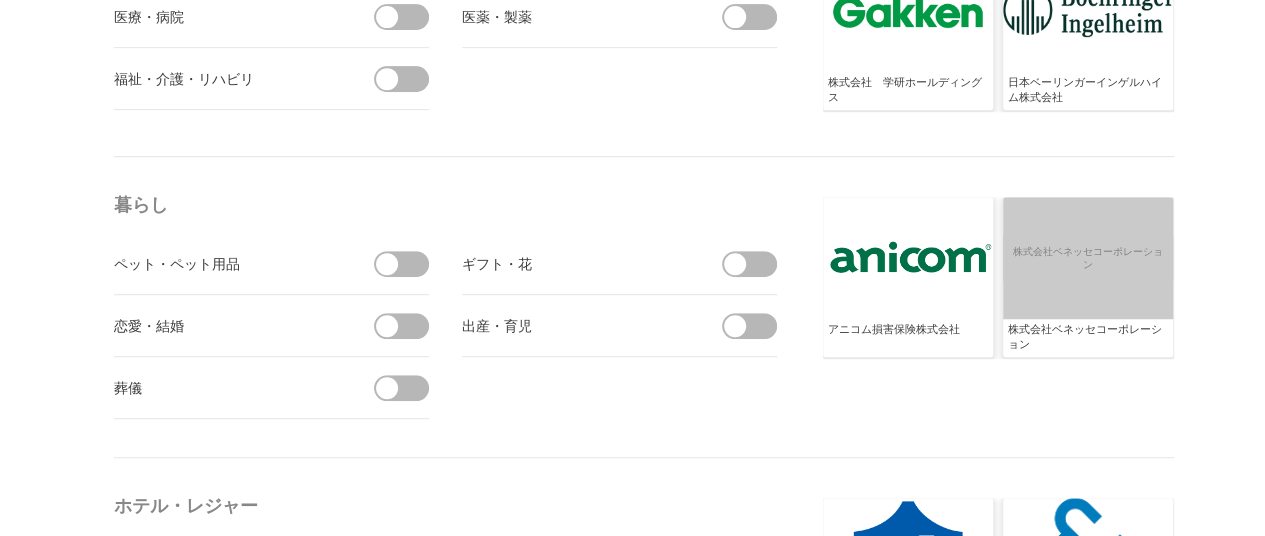 click at bounding box center (408, 326) 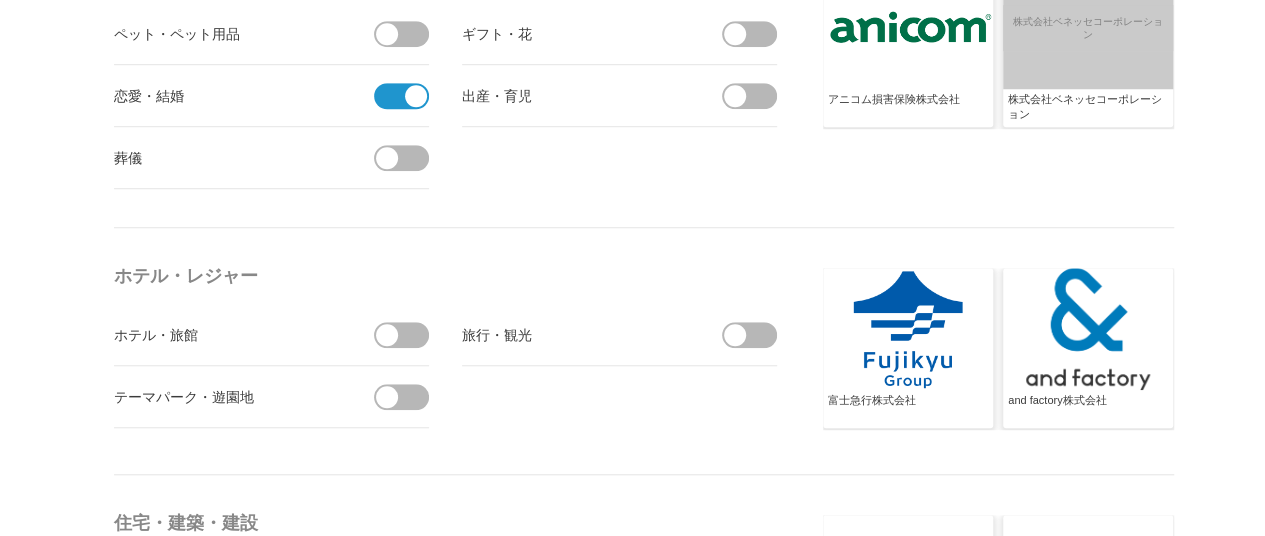 scroll, scrollTop: 4432, scrollLeft: 1, axis: both 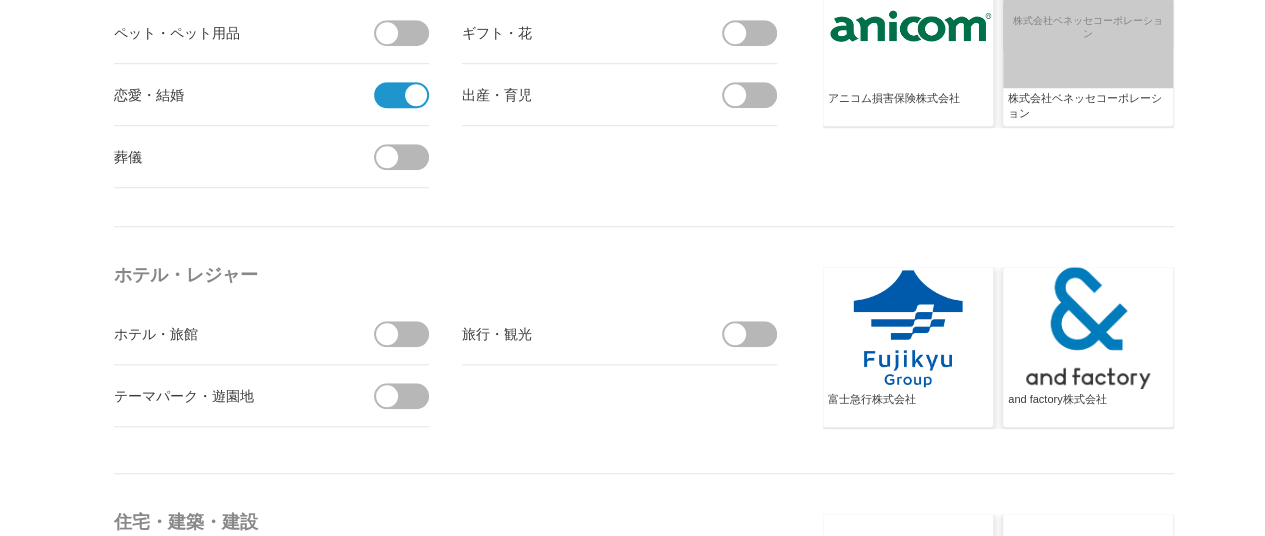 click at bounding box center (408, 334) 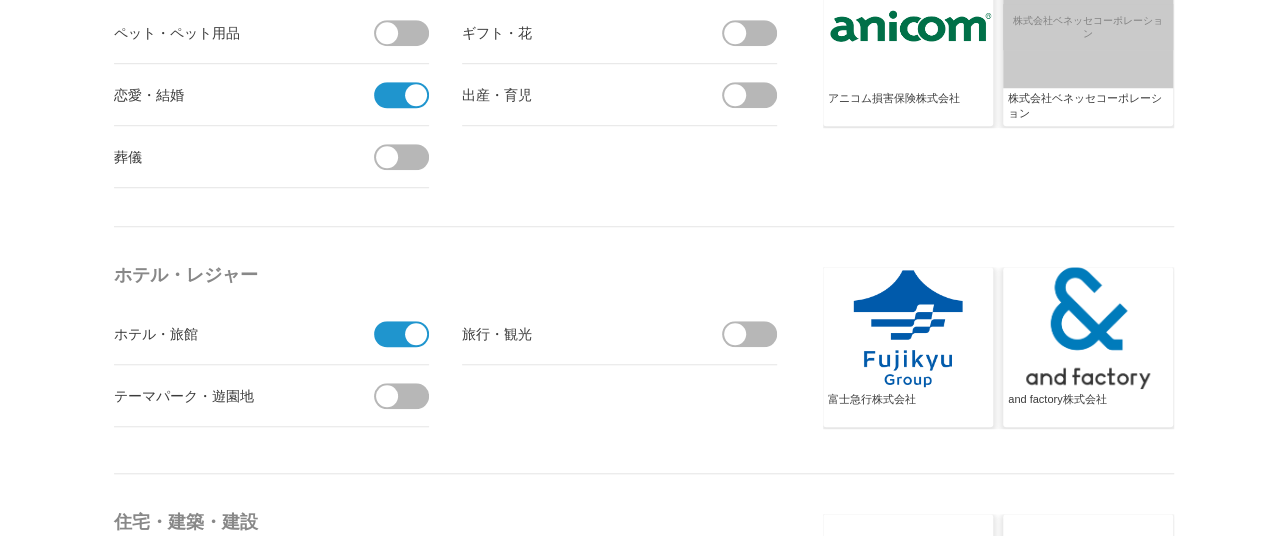 click at bounding box center [756, 334] 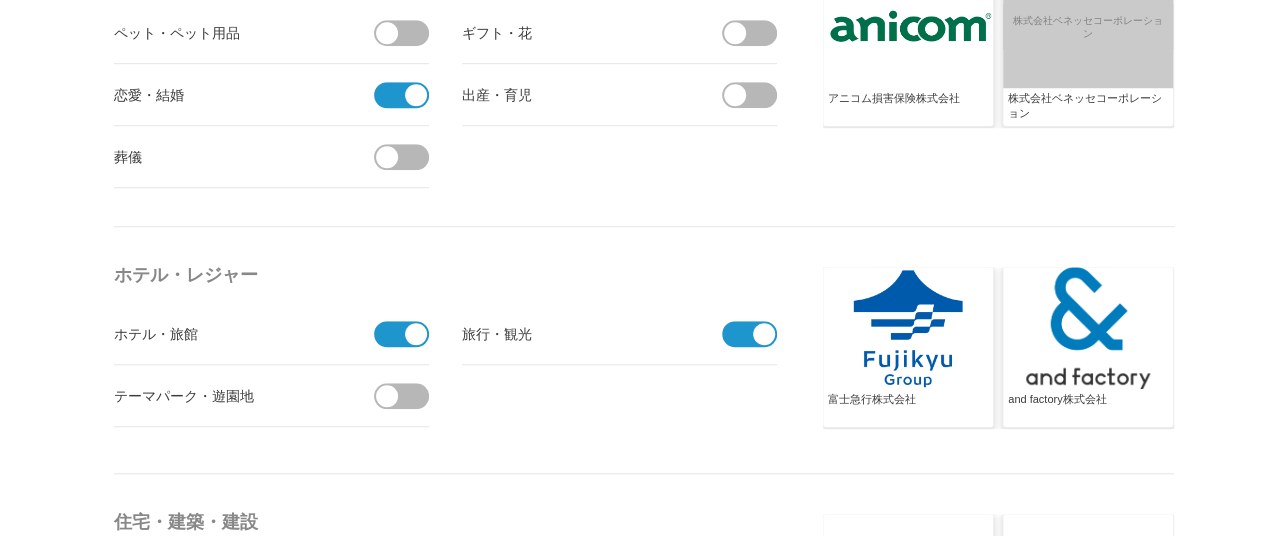 click at bounding box center (408, 396) 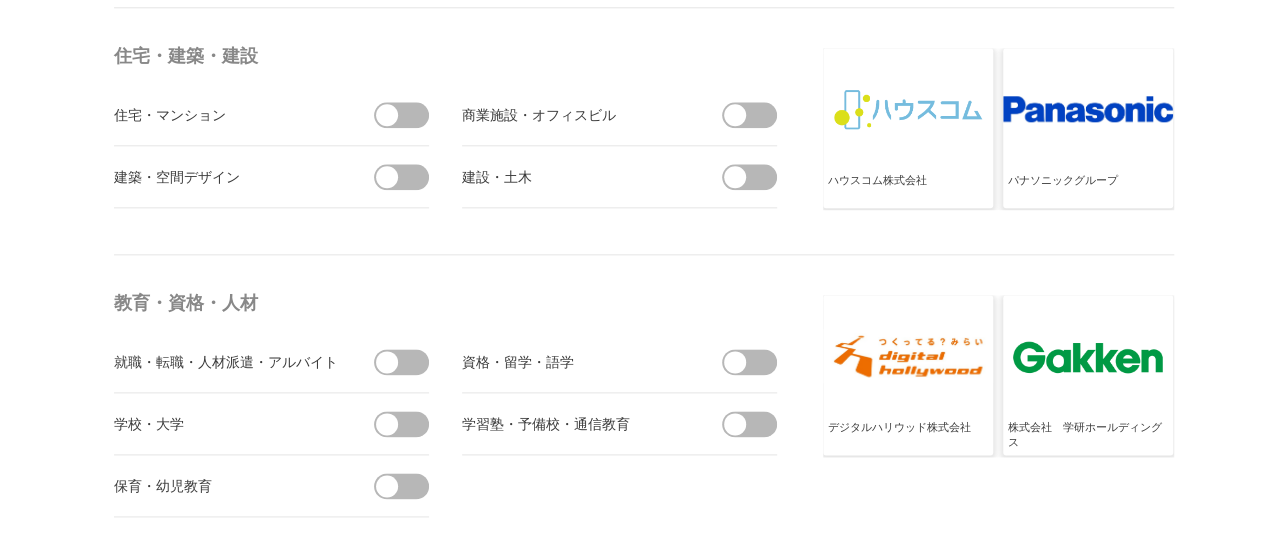 scroll, scrollTop: 4909, scrollLeft: 1, axis: both 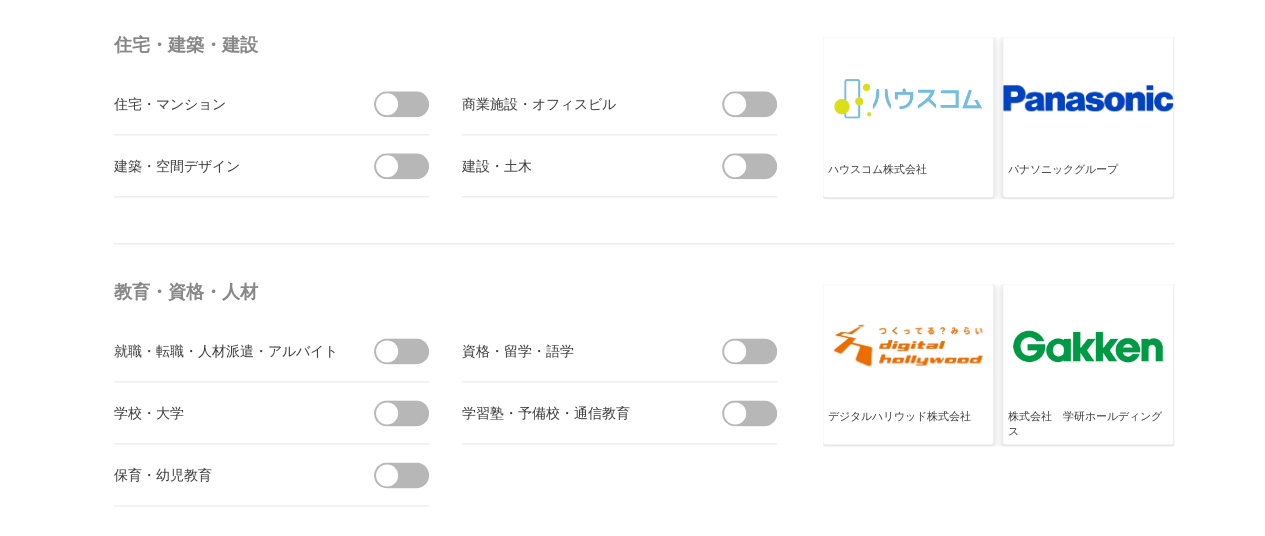 click at bounding box center [408, 166] 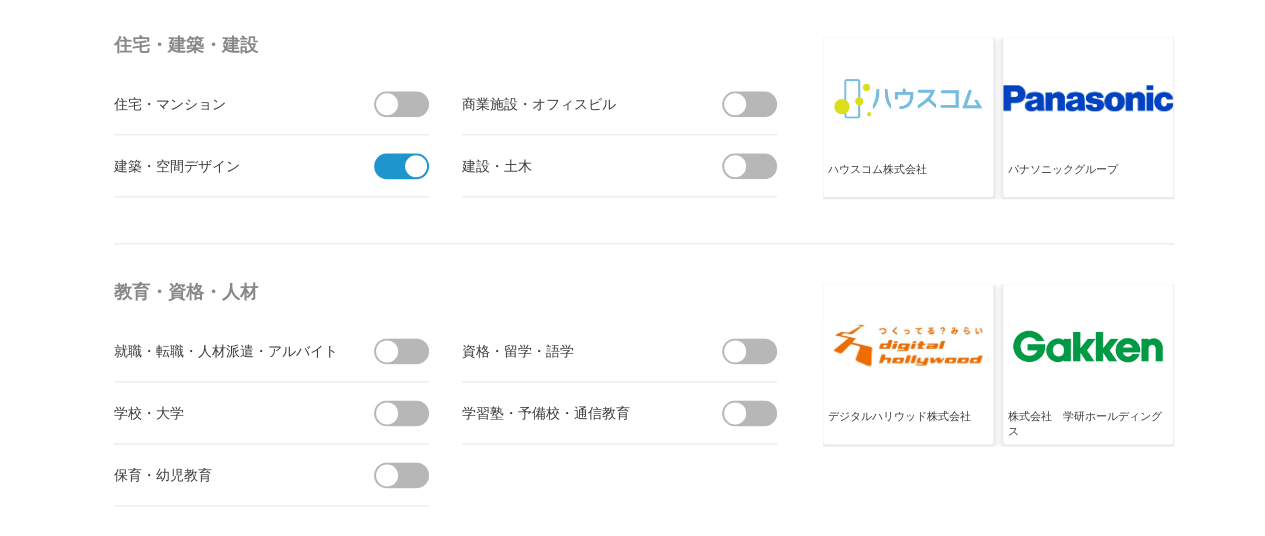 click at bounding box center (416, 166) 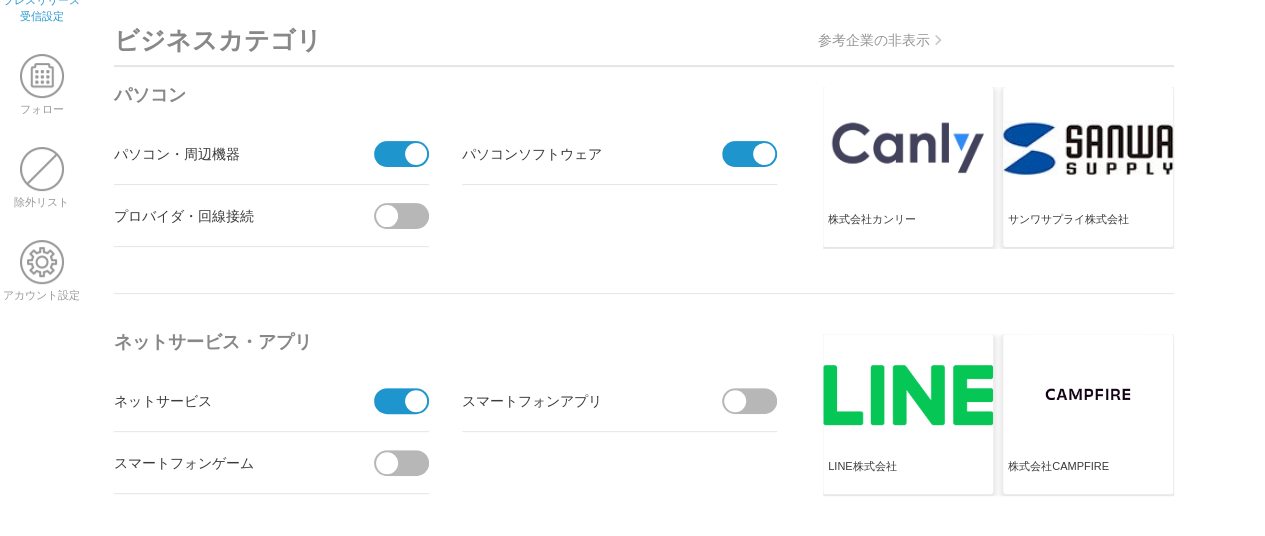 scroll, scrollTop: 0, scrollLeft: 1, axis: horizontal 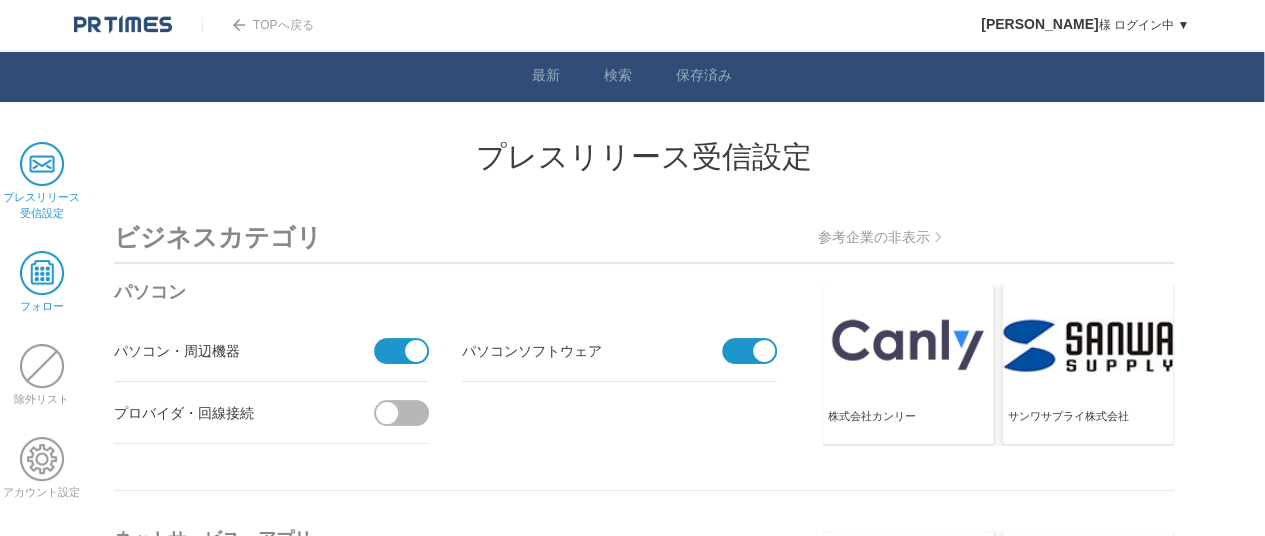 click at bounding box center (42, 273) 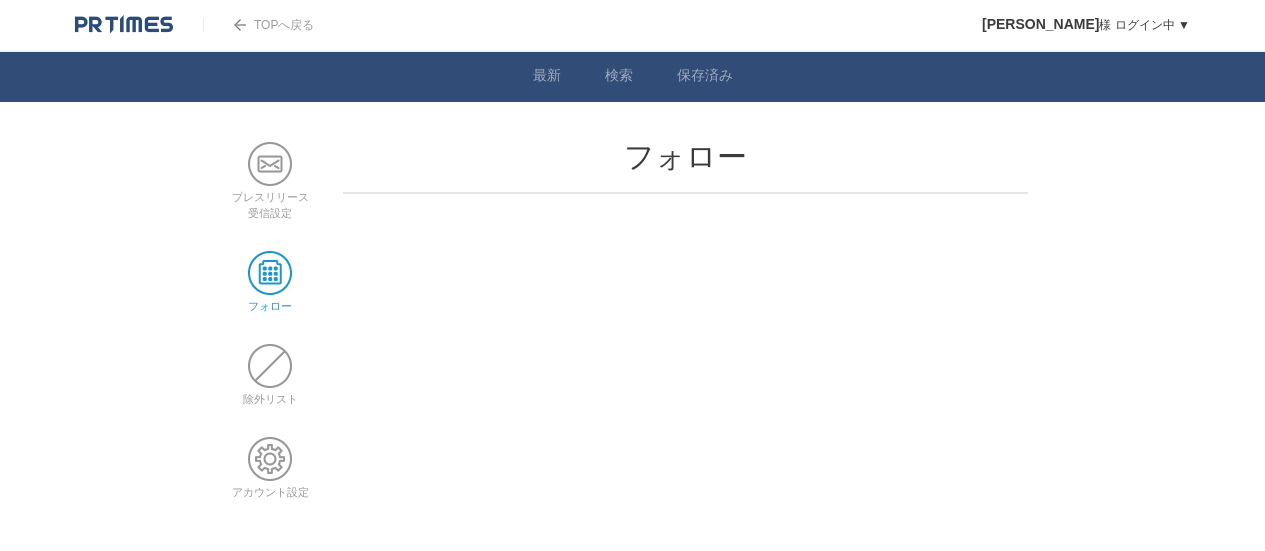 scroll, scrollTop: 0, scrollLeft: 0, axis: both 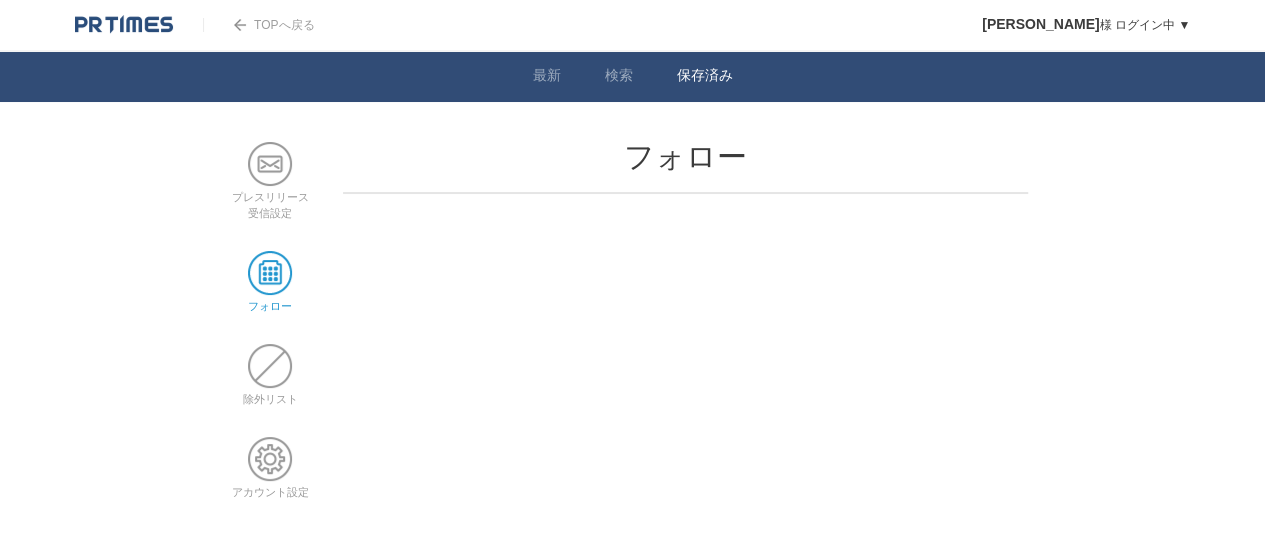 click on "保存済み" at bounding box center (705, 77) 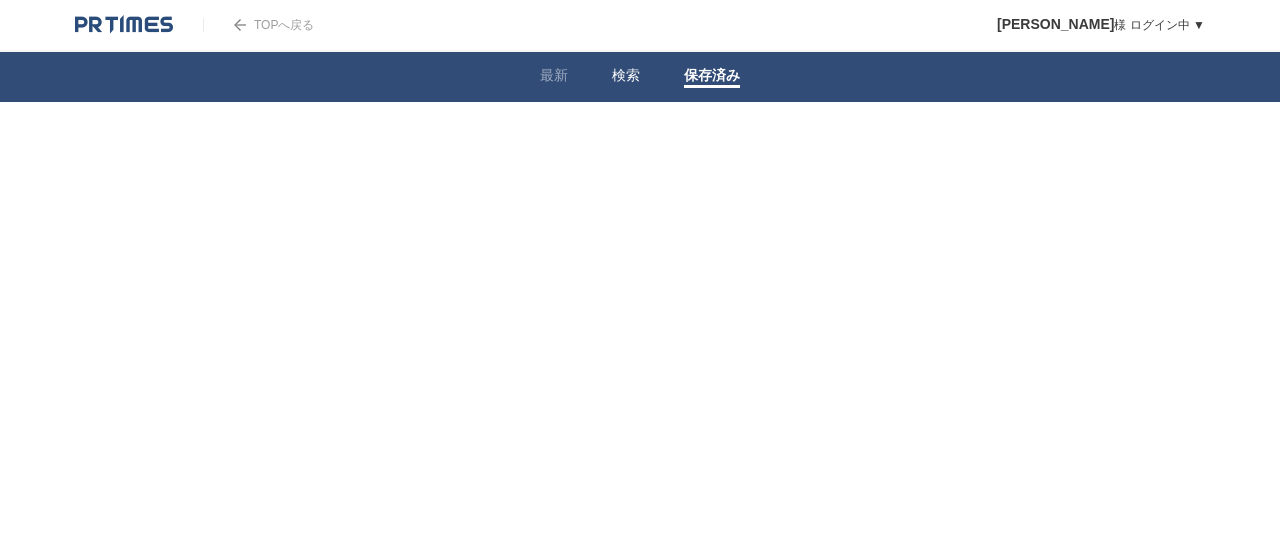 scroll, scrollTop: 0, scrollLeft: 0, axis: both 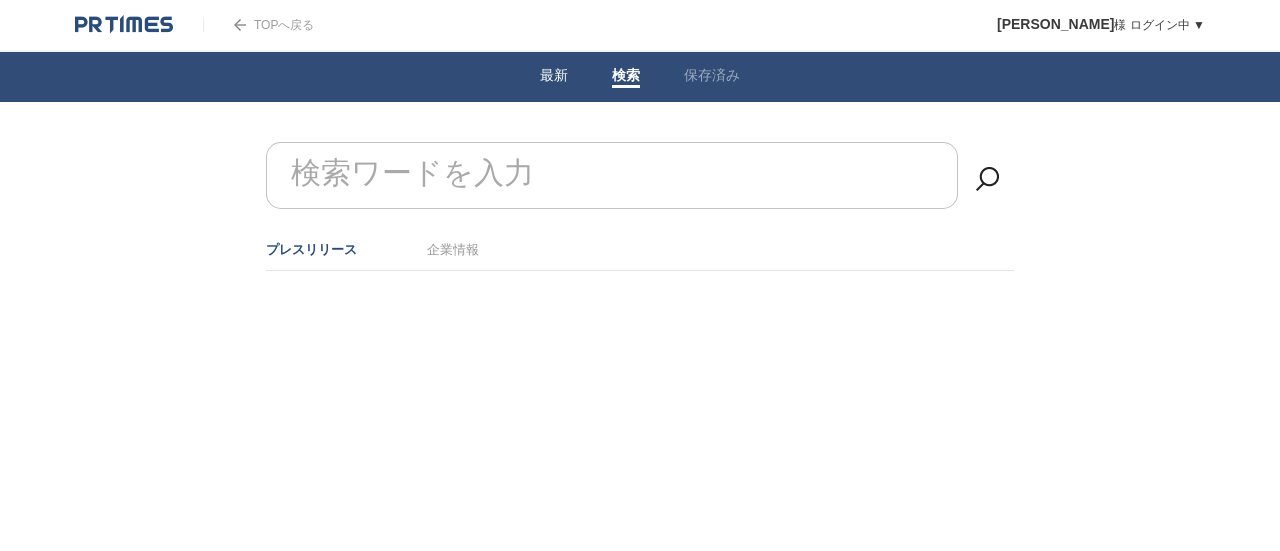 click on "最新" at bounding box center (554, 77) 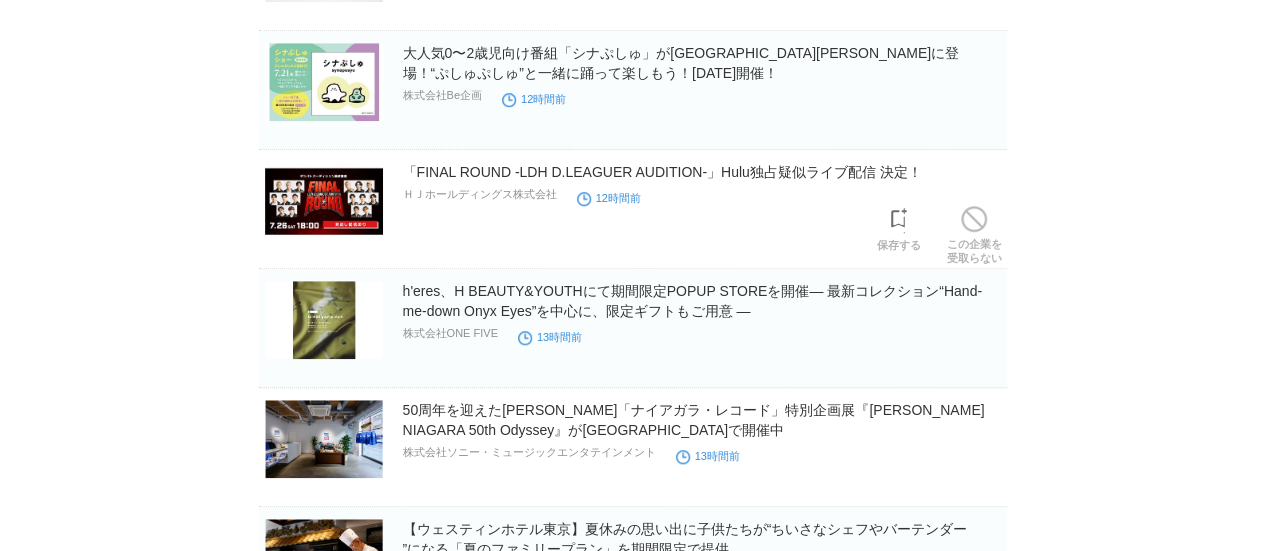 scroll, scrollTop: 4498, scrollLeft: 0, axis: vertical 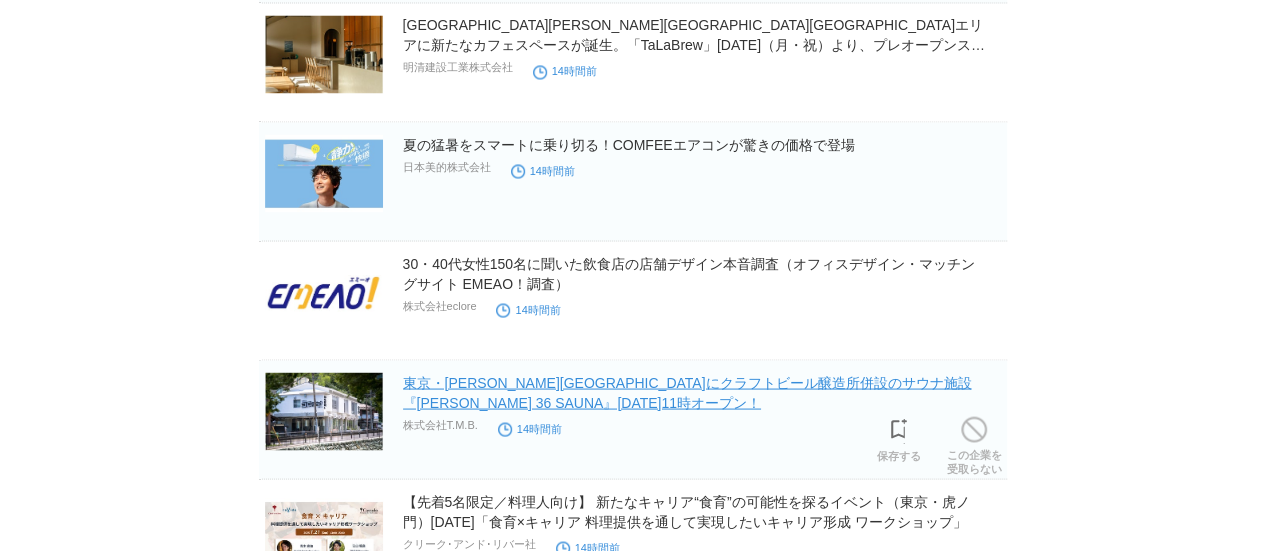 click on "東京・高尾山麓にクラフトビール醸造所併設のサウナ施設『TAKAO 36 SAUNA』2025年7月12日（土）11時オープン！" at bounding box center (687, 392) 